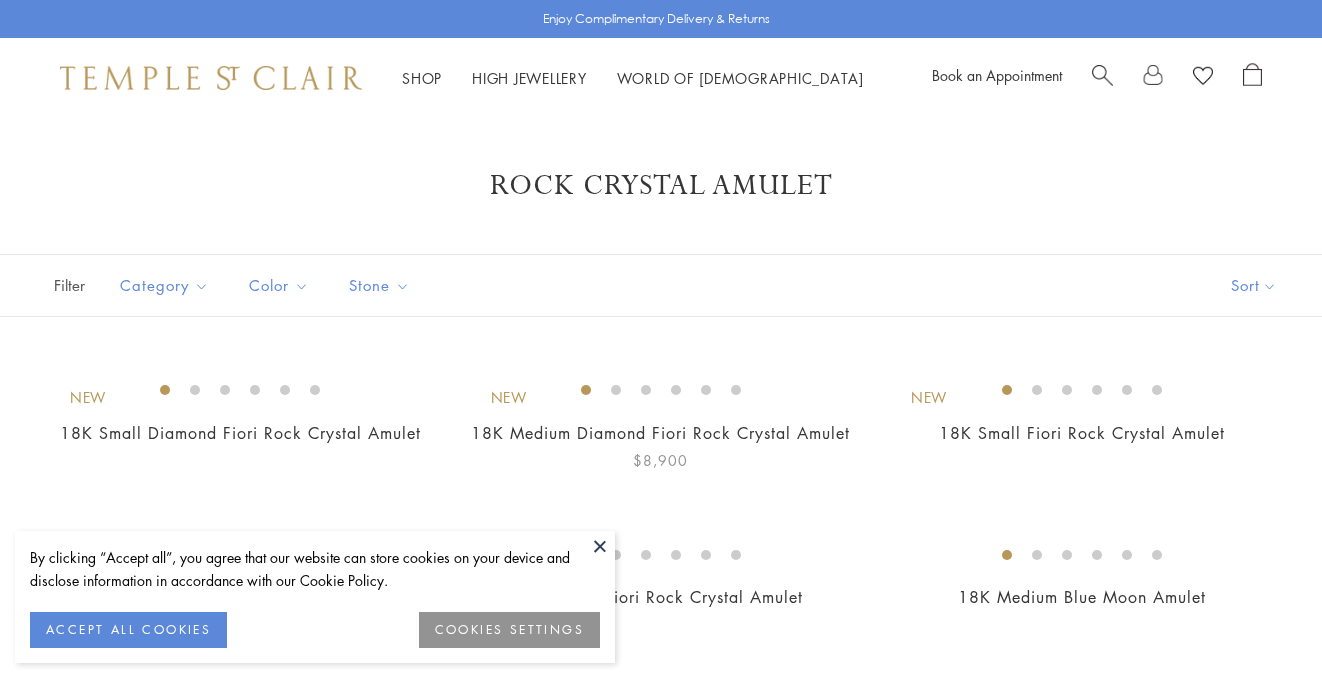 scroll, scrollTop: 0, scrollLeft: 0, axis: both 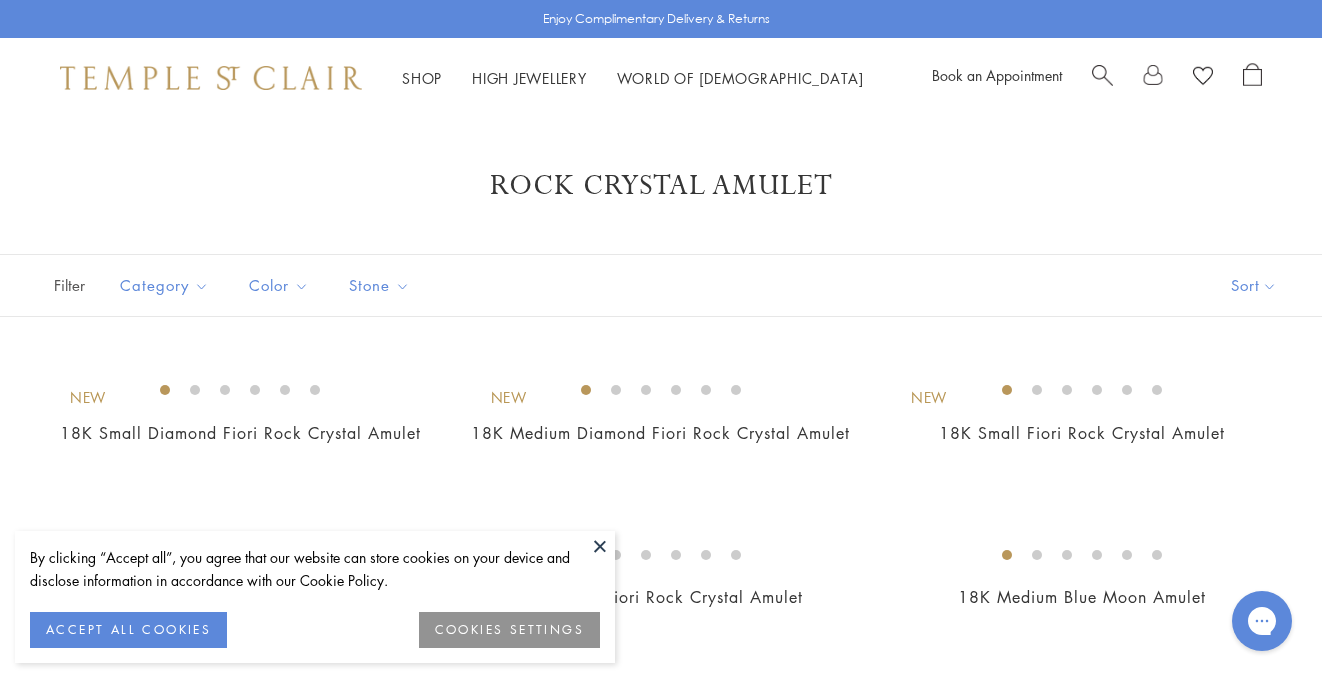 click on "ACCEPT ALL COOKIES" at bounding box center (128, 630) 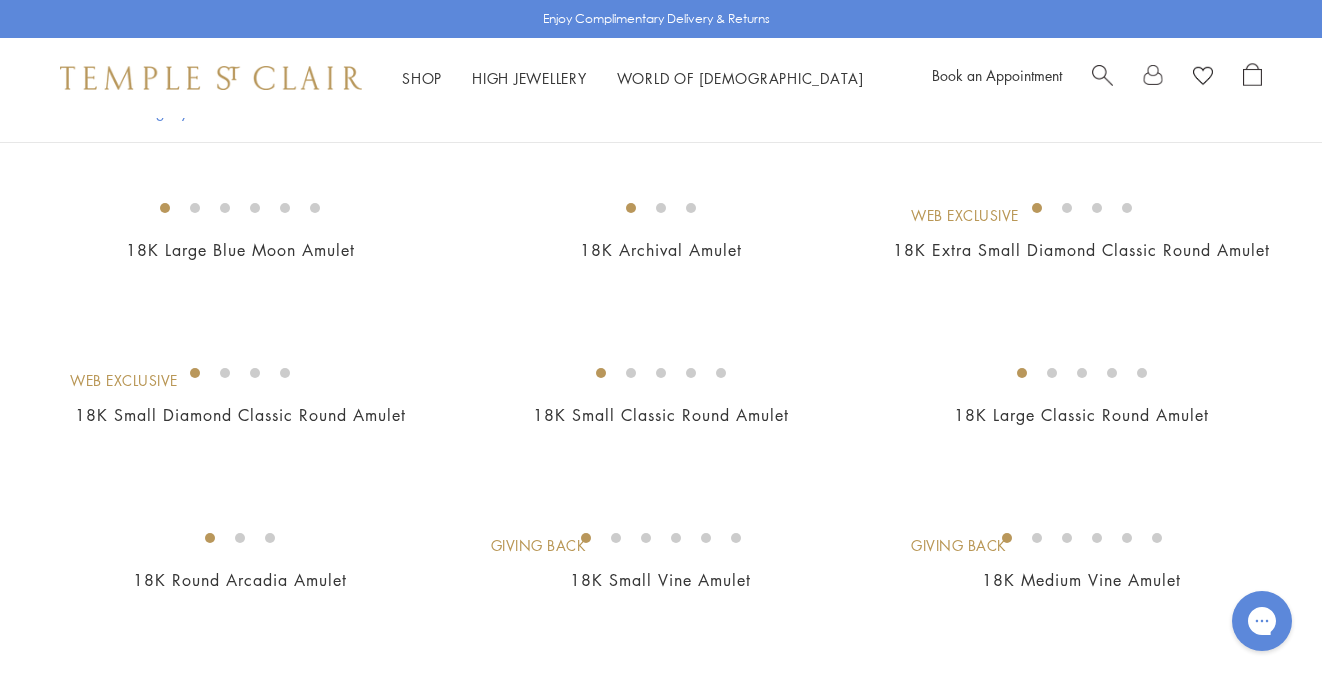 scroll, scrollTop: 716, scrollLeft: 0, axis: vertical 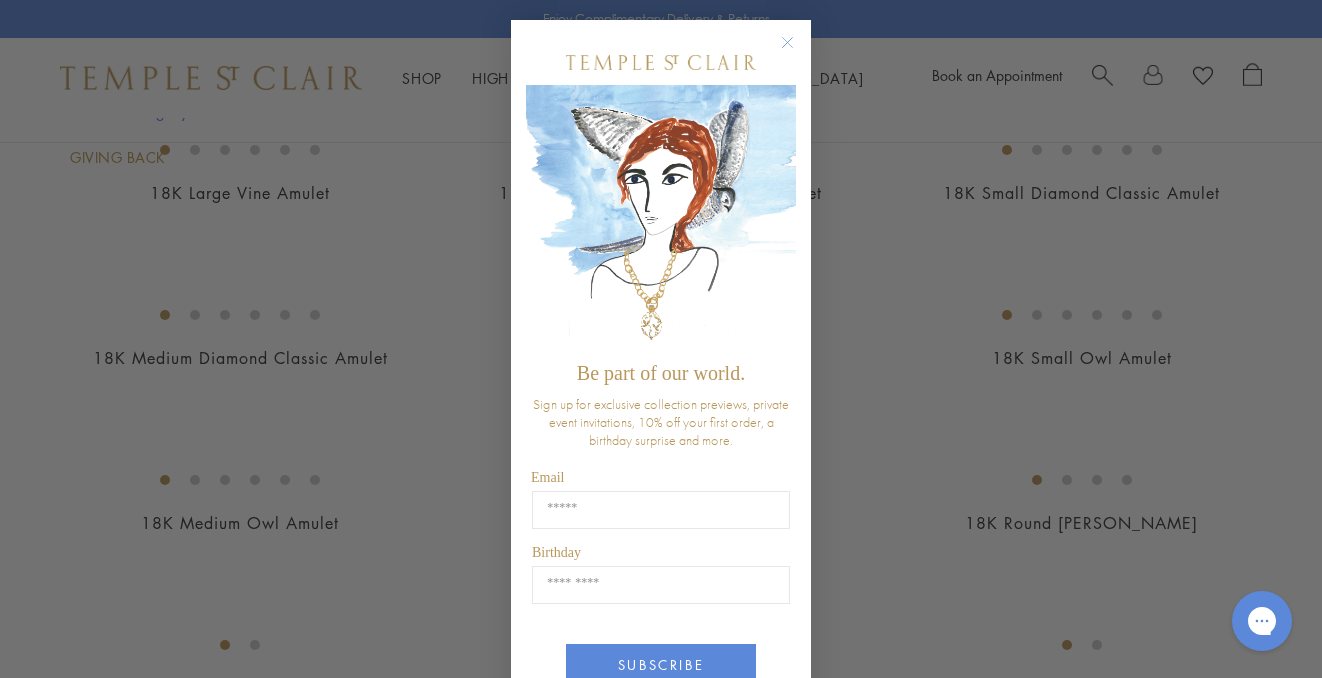 click 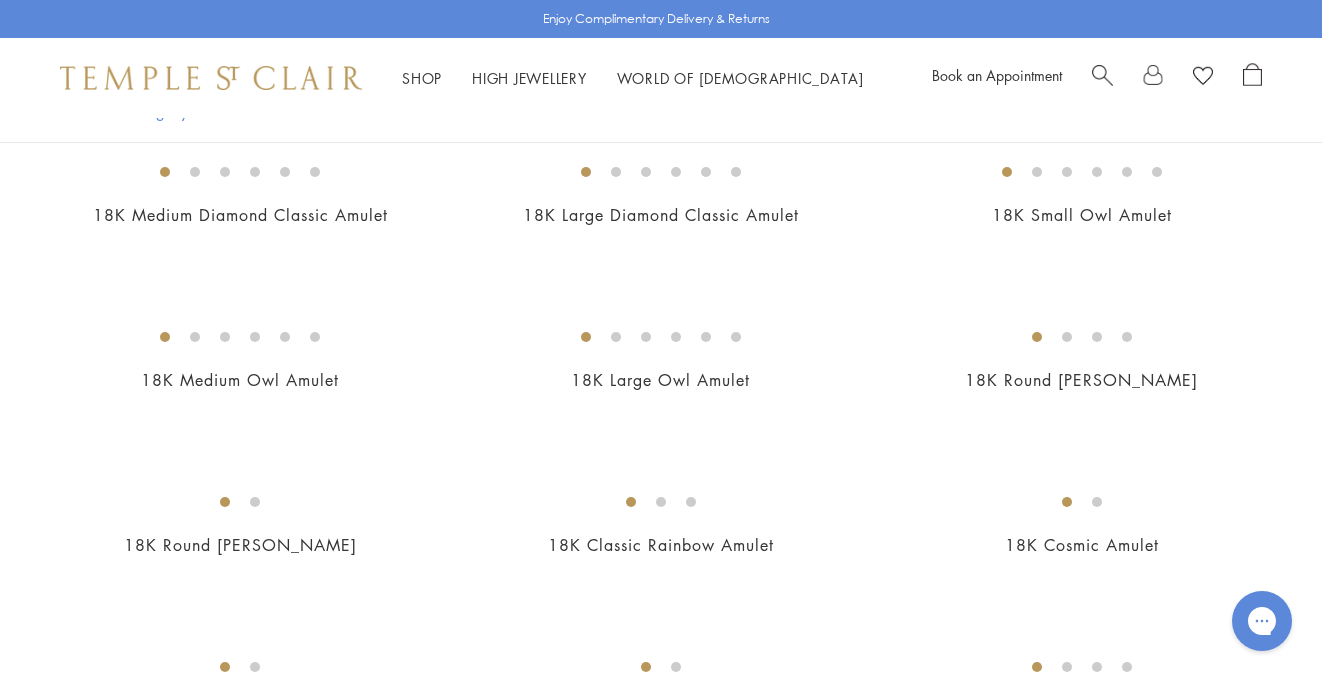 scroll, scrollTop: 1371, scrollLeft: 0, axis: vertical 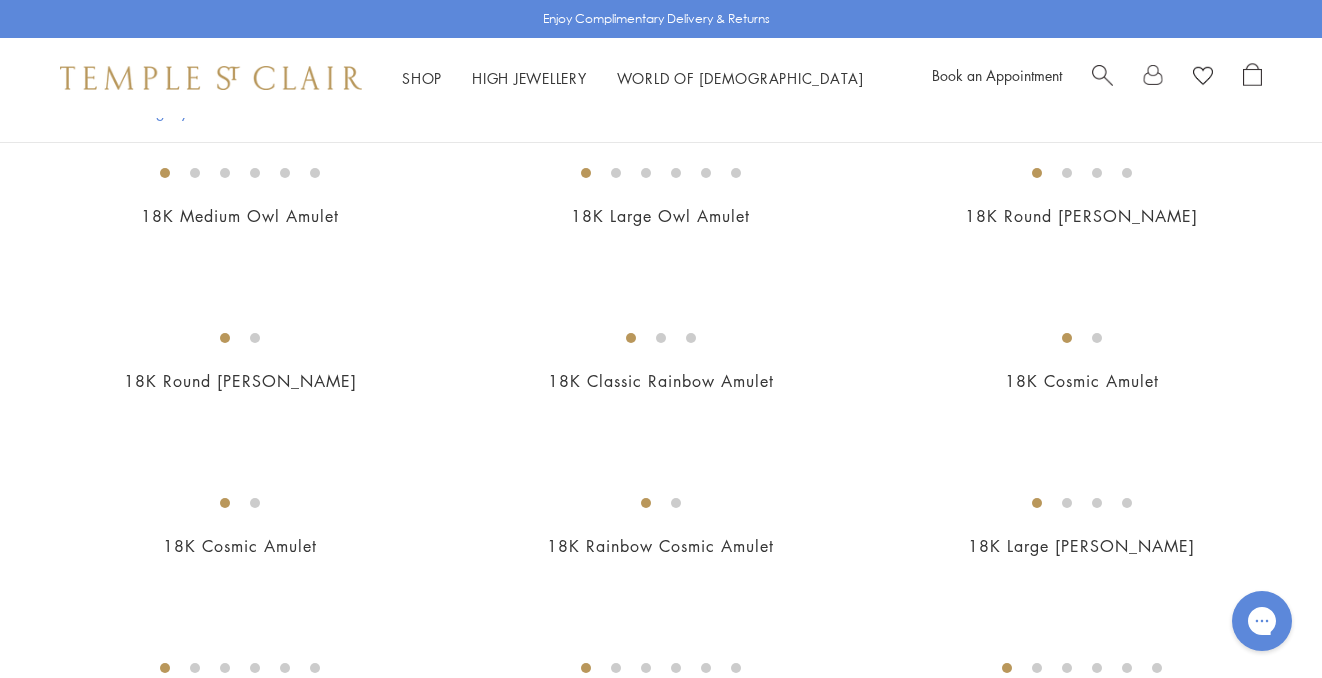 click at bounding box center [0, 0] 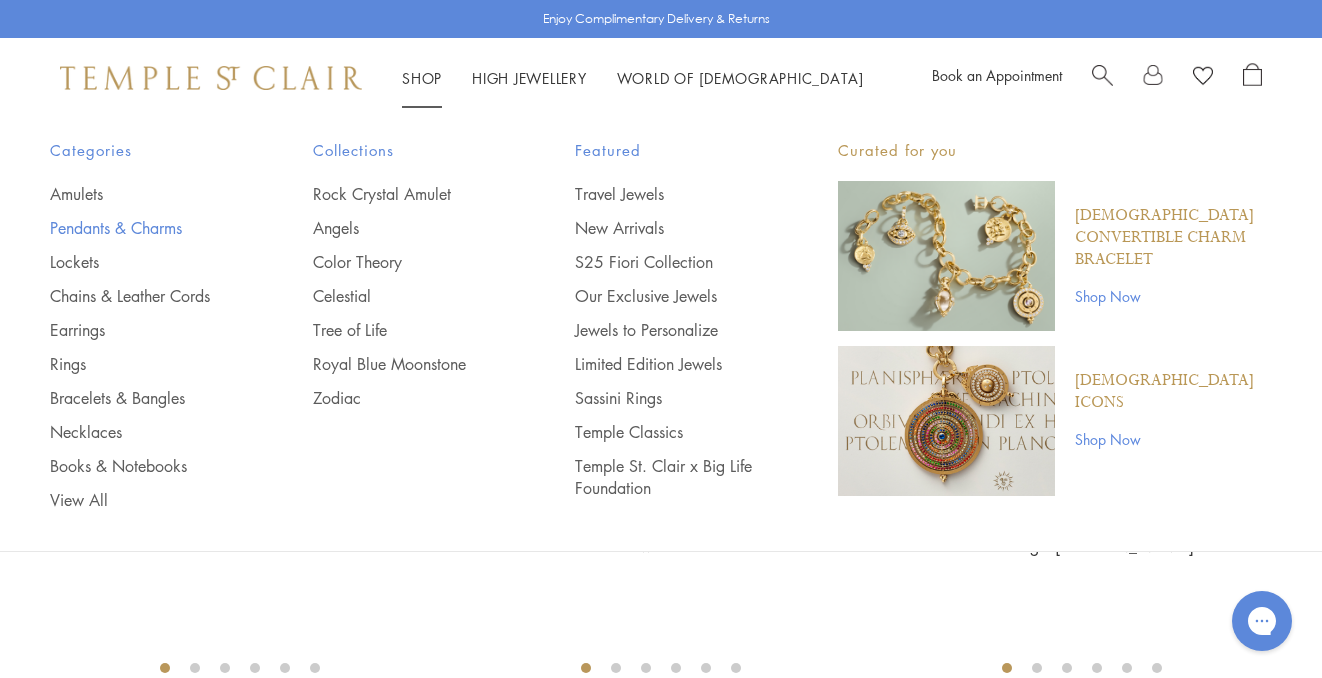 click on "Pendants & Charms" at bounding box center [141, 228] 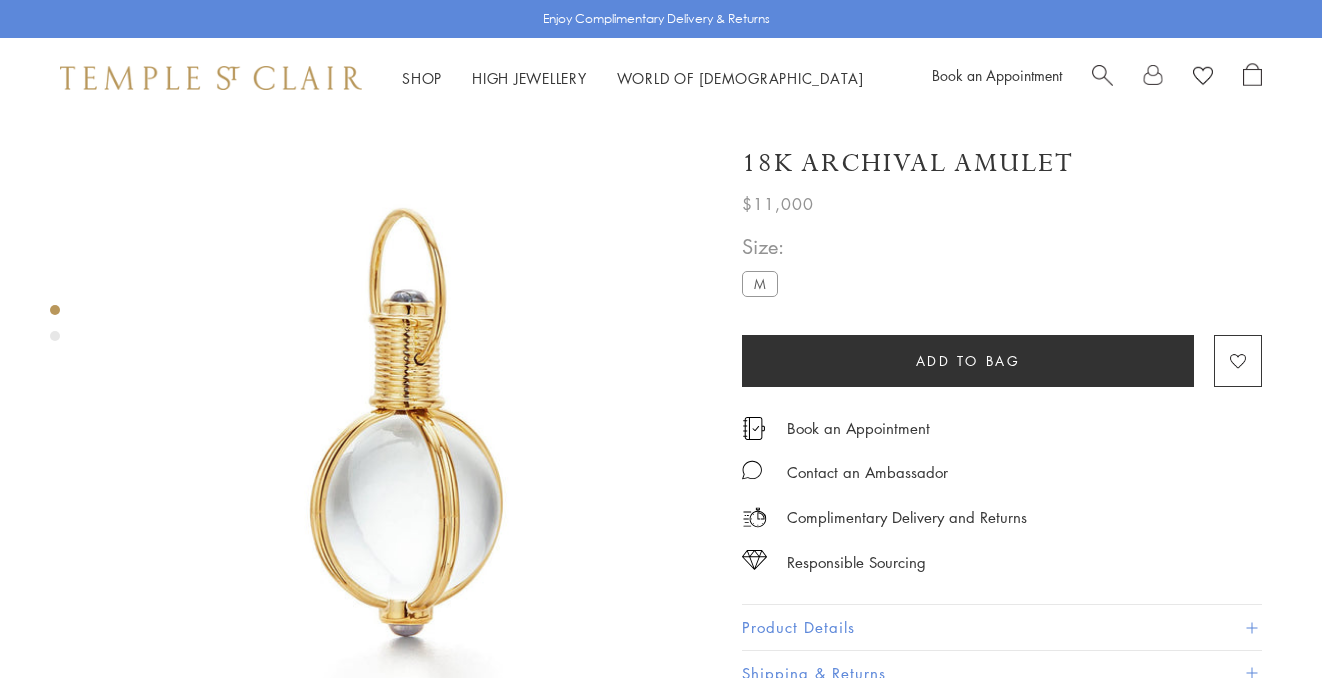 scroll, scrollTop: 0, scrollLeft: 0, axis: both 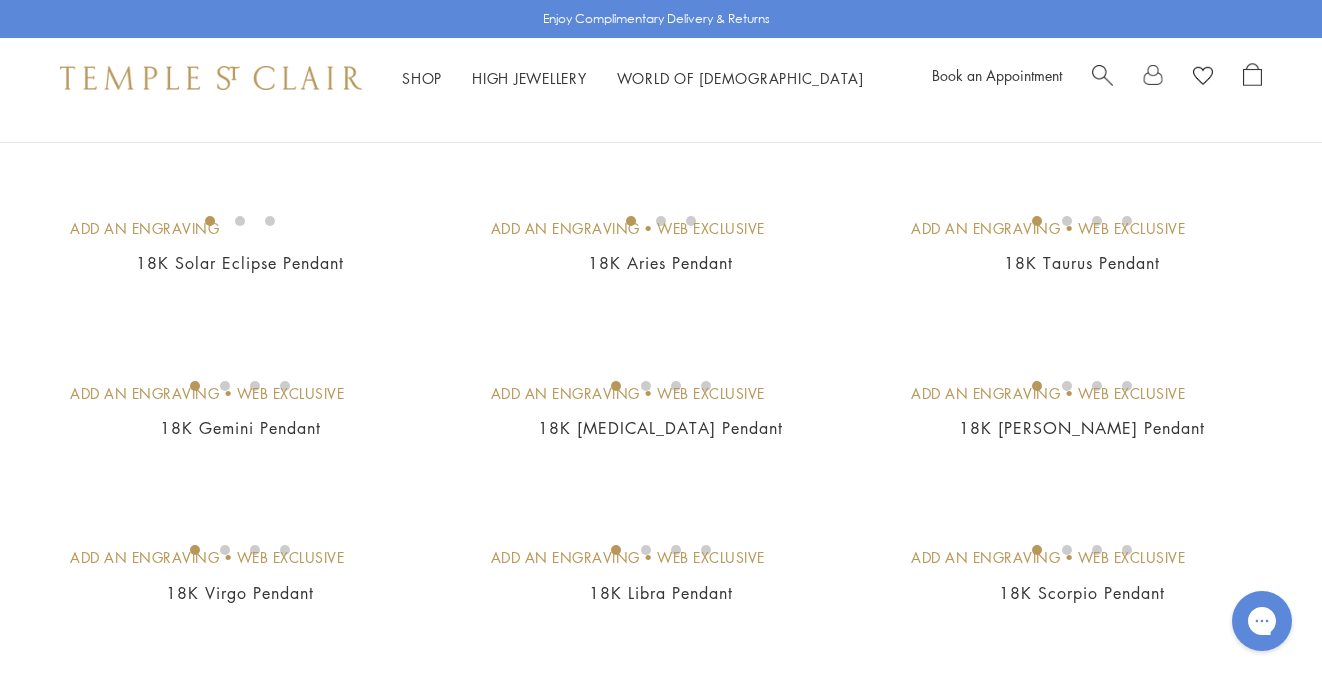 click at bounding box center (0, 0) 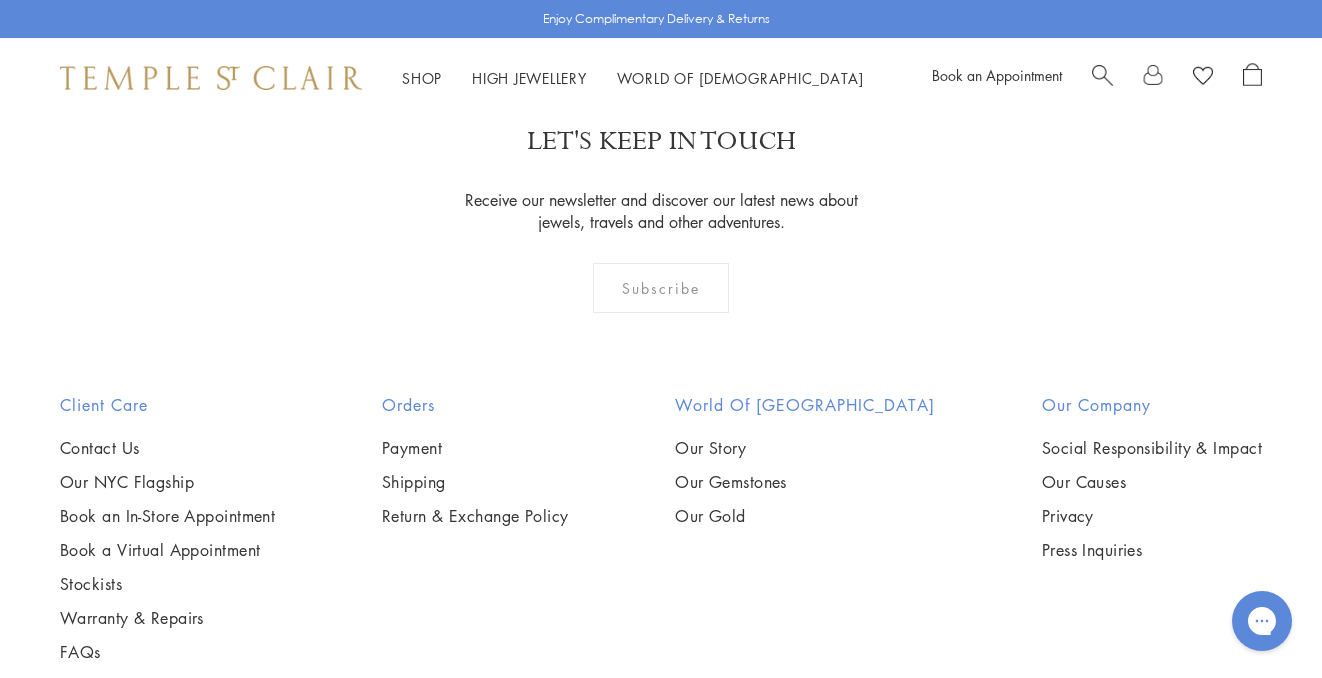 scroll, scrollTop: 4417, scrollLeft: 0, axis: vertical 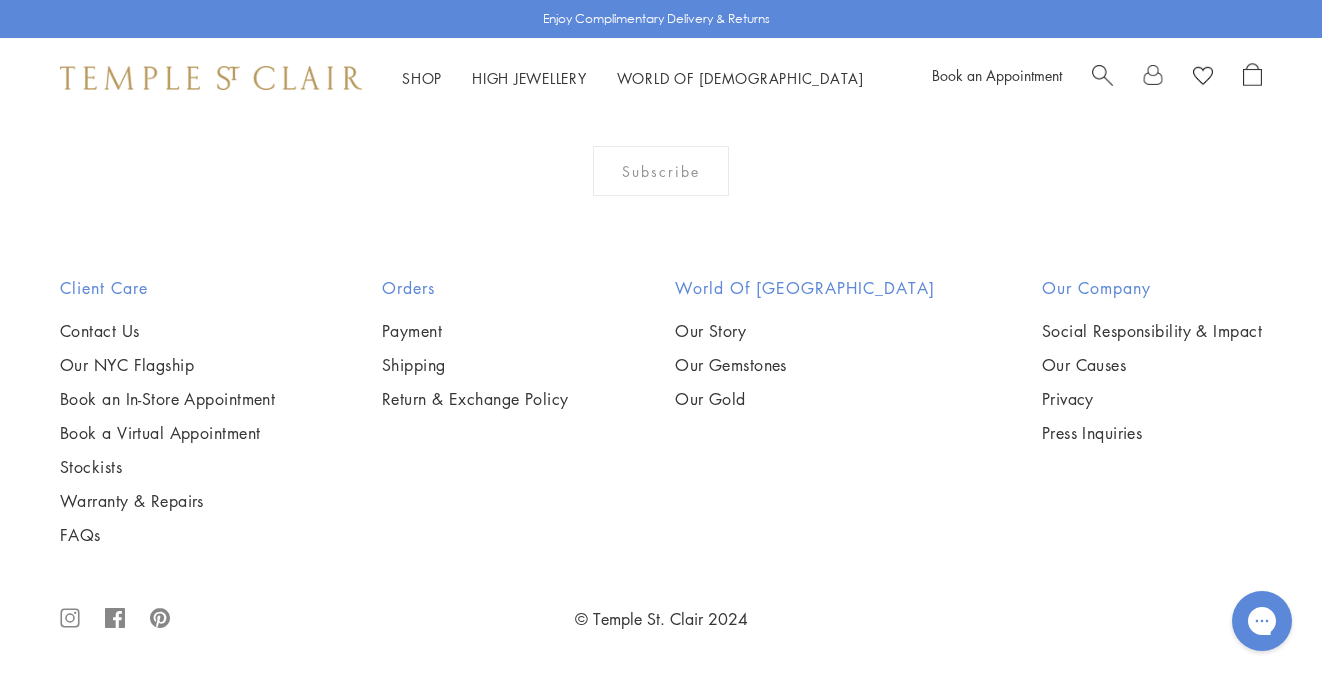 click at bounding box center (0, 0) 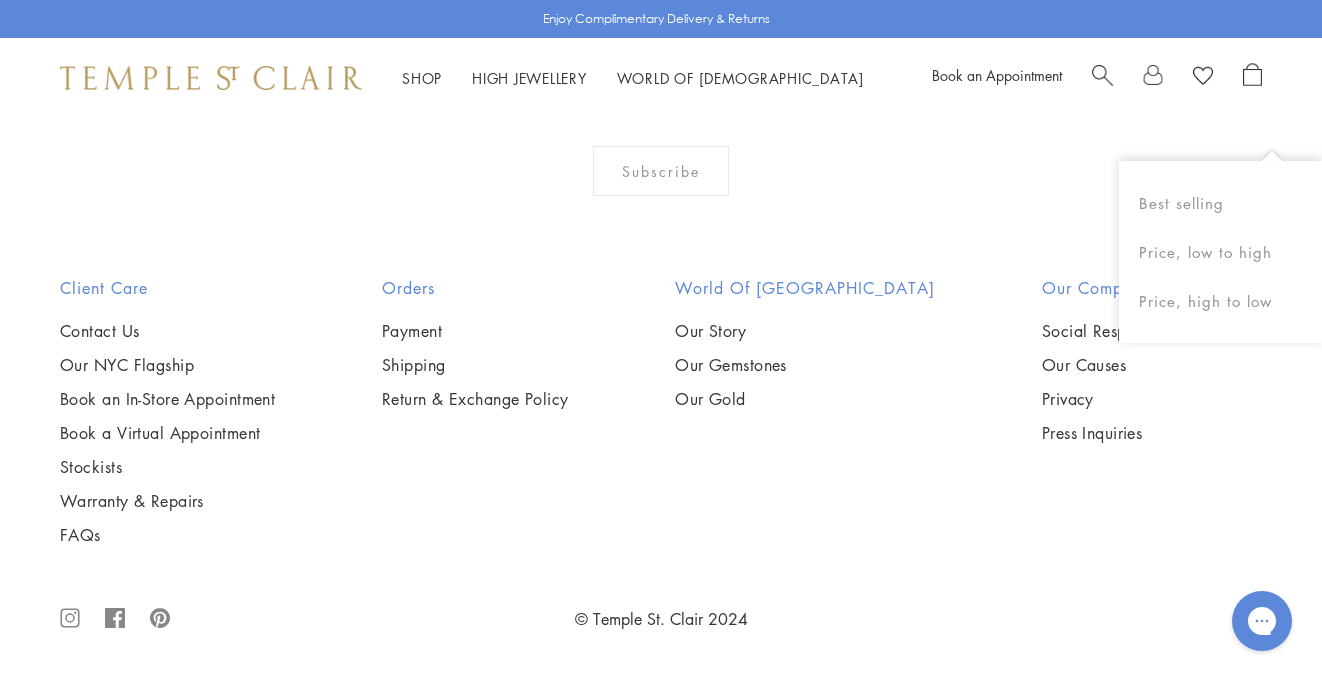 click on "Shop Shop
Categories Amulets   Pendants & Charms   Lockets   Chains & Leather Cords   Earrings   Rings   Bracelets & Bangles   Necklaces   Books & Notebooks   View All   Collections Rock Crystal Amulet   Angels   Color Theory   Celestial   Tree of Life   Royal Blue Moonstone   Zodiac   Featured Travel Jewels   New Arrivals   S25 Fiori Collection   Our Exclusive Jewels   Jewels to Personalize   Limited Edition Jewels   Sassini Rings   Temple Classics   Temple St. Clair x Big Life Foundation    Curated for you
Temple Convertible Charm Bracelet Shop Now" at bounding box center [661, 78] 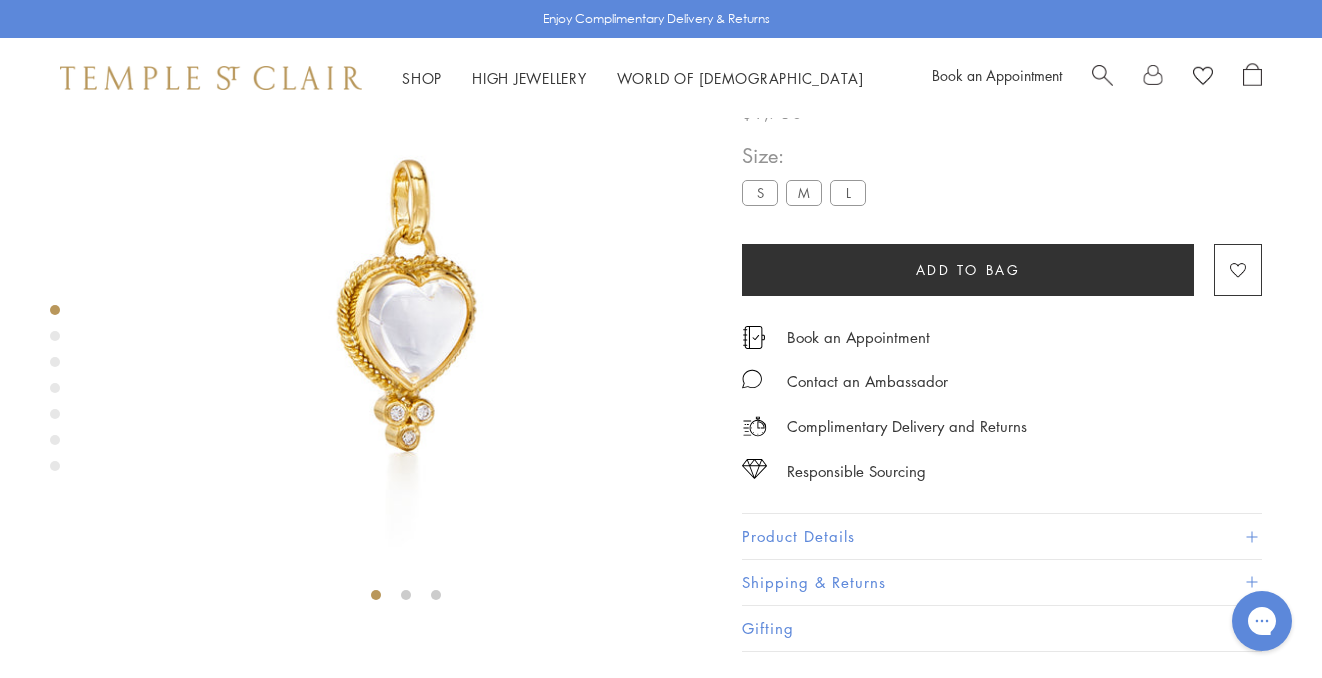 scroll, scrollTop: 118, scrollLeft: 0, axis: vertical 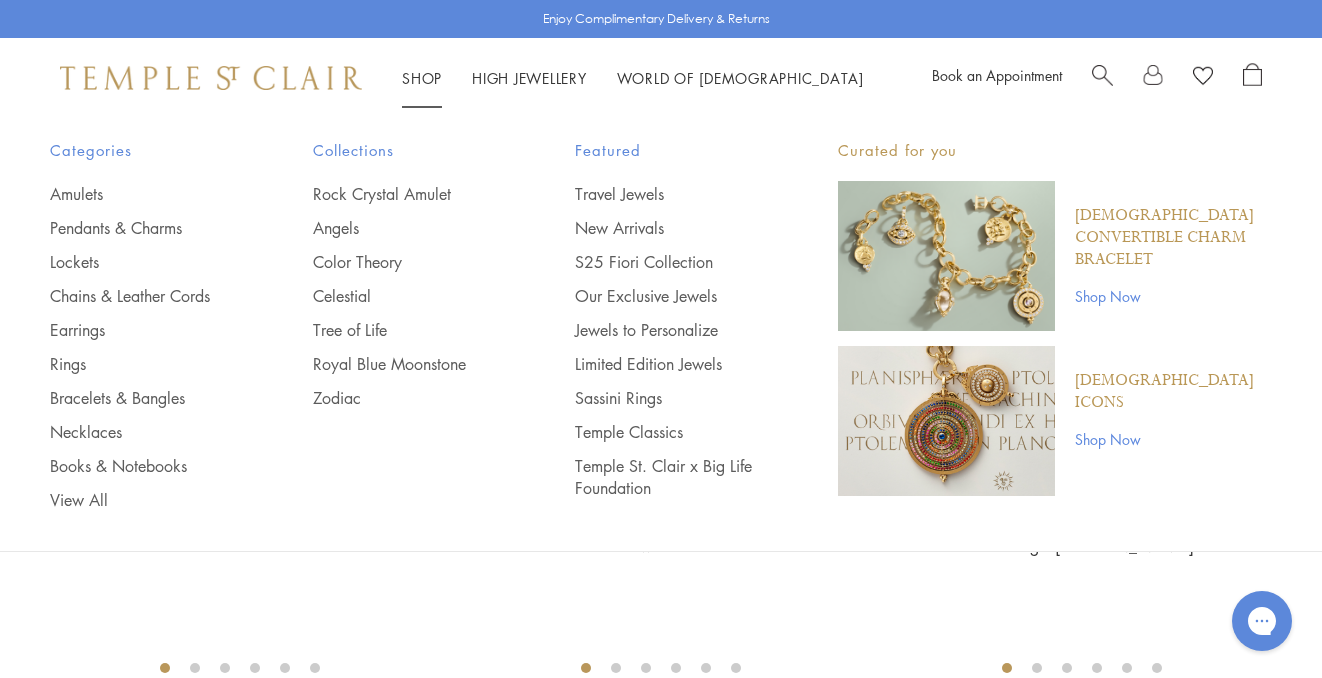 click on "Shop Shop" at bounding box center (422, 78) 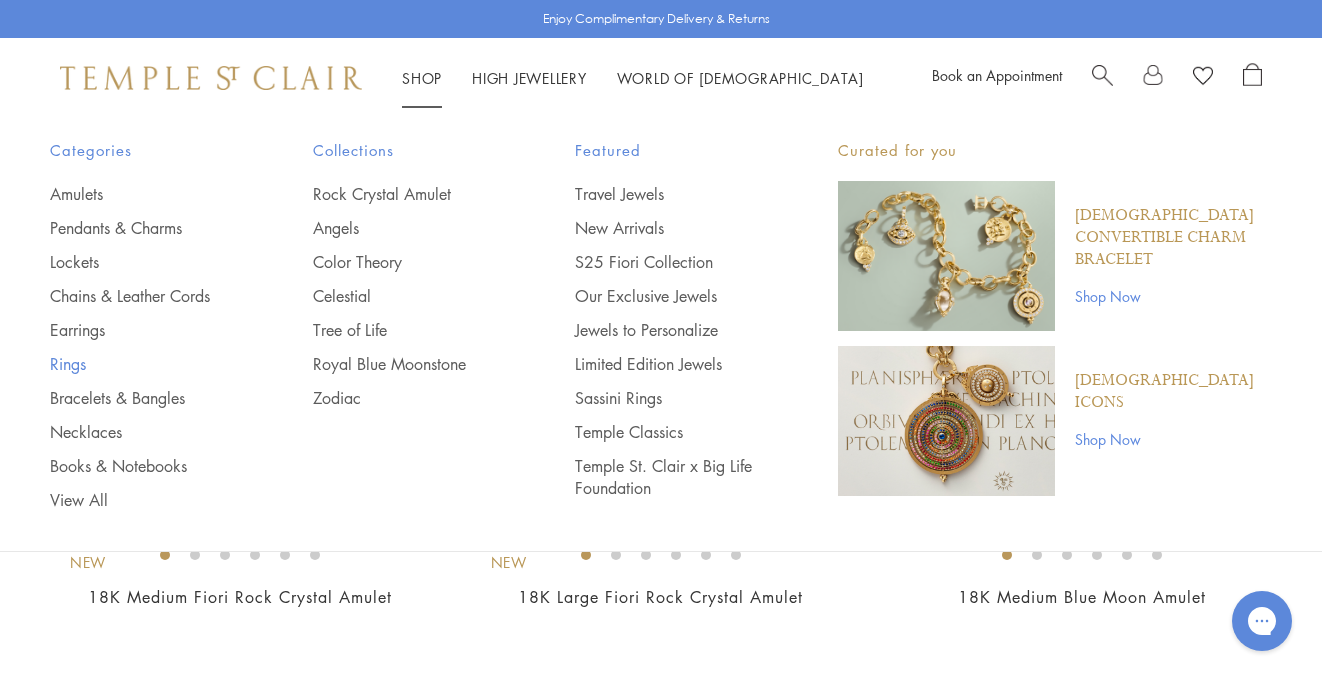click on "Rings" at bounding box center [141, 364] 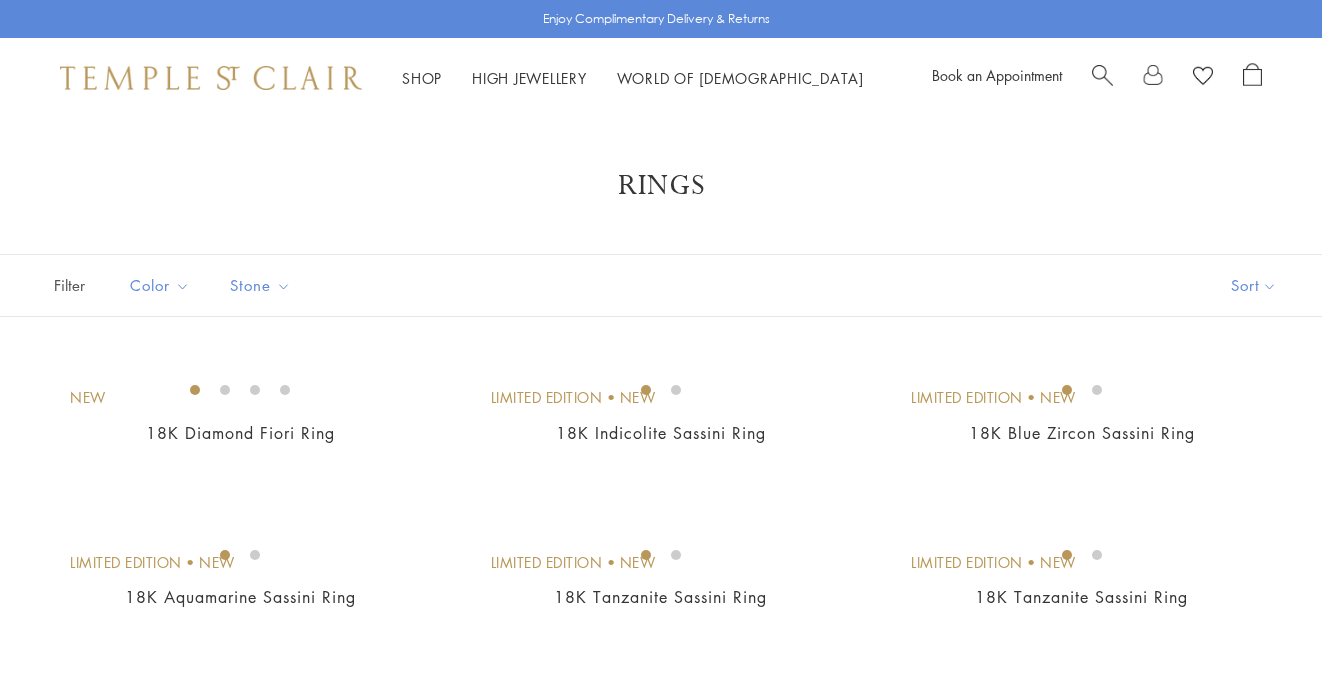 scroll, scrollTop: 0, scrollLeft: 0, axis: both 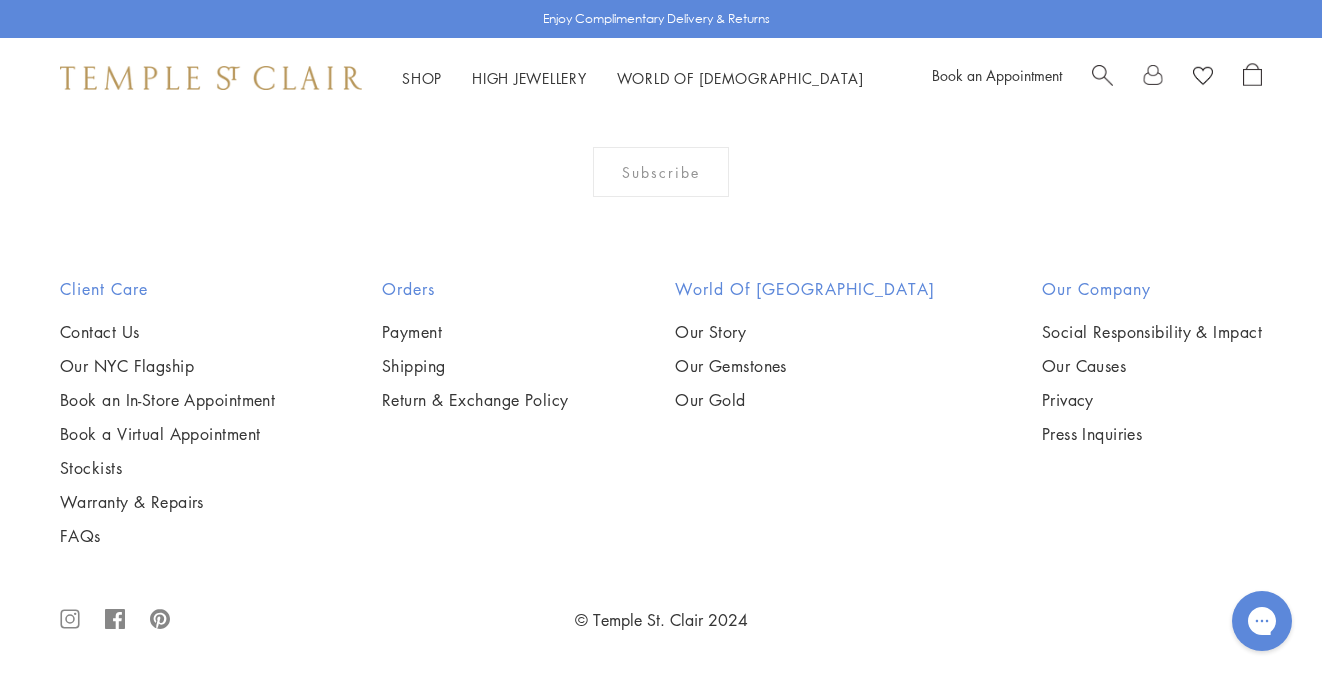 click at bounding box center [0, 0] 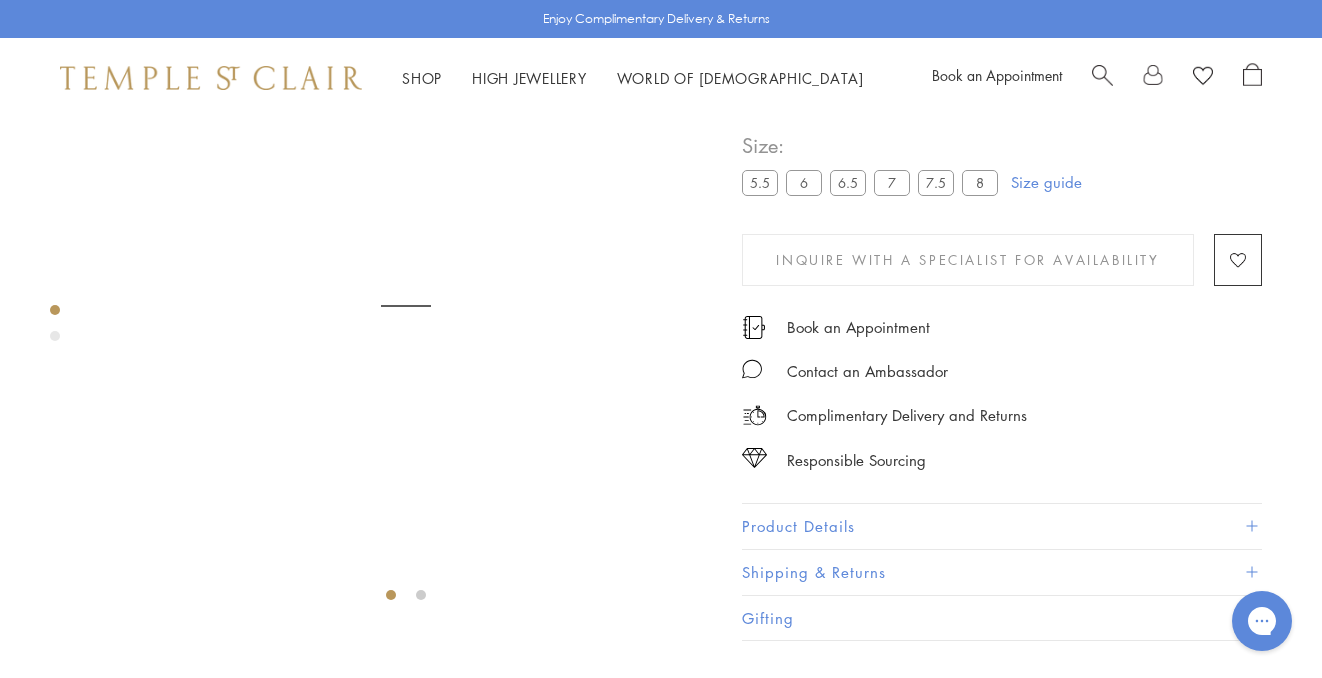 scroll, scrollTop: 118, scrollLeft: 0, axis: vertical 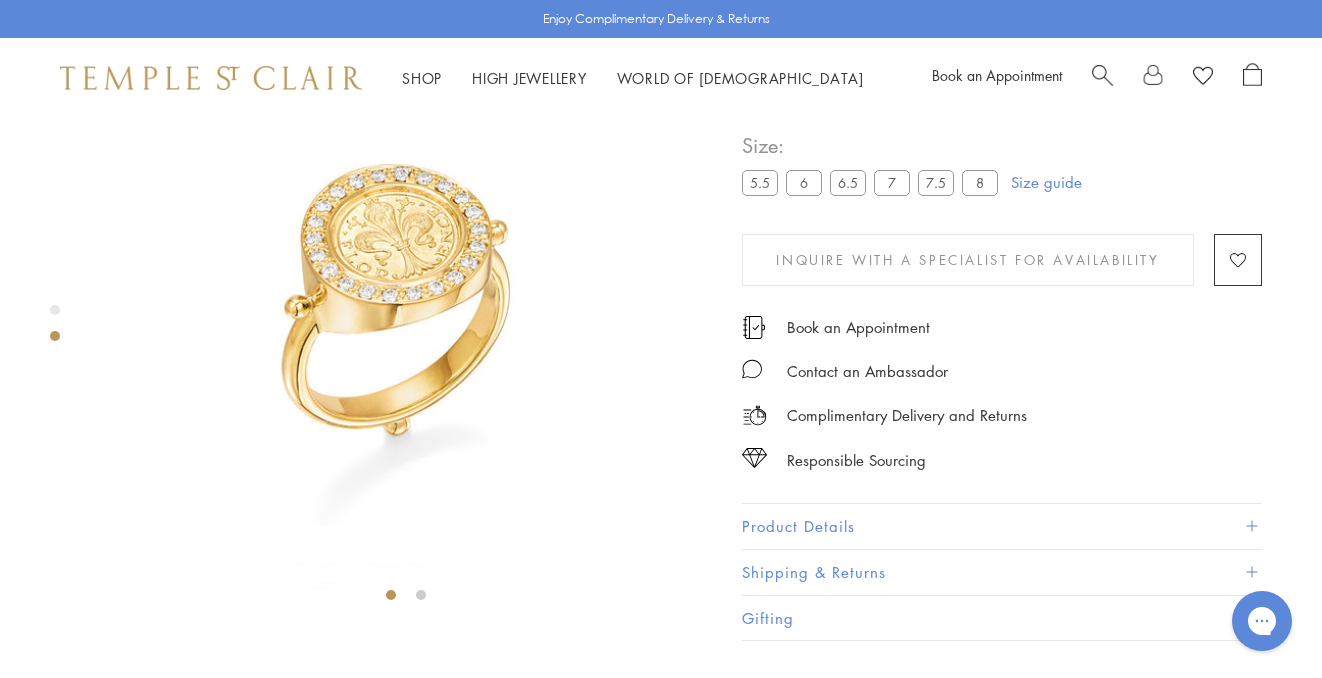click at bounding box center [-818, 306] 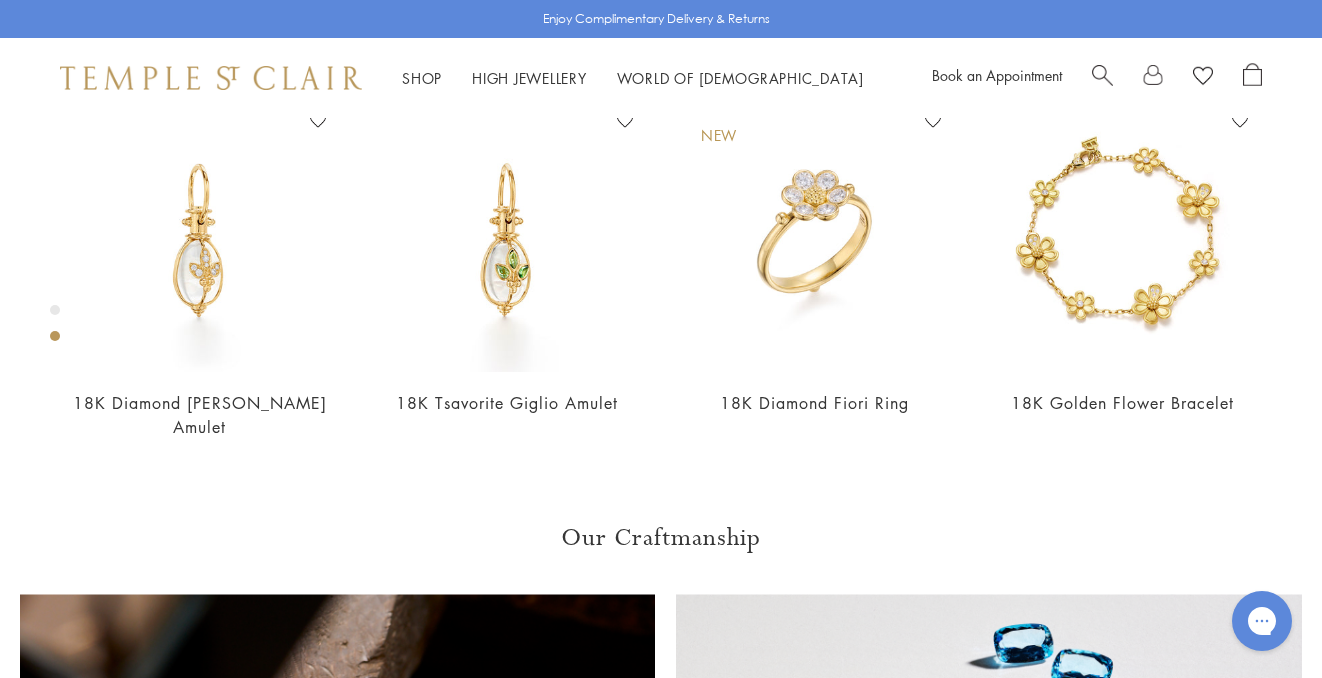 scroll, scrollTop: 811, scrollLeft: 0, axis: vertical 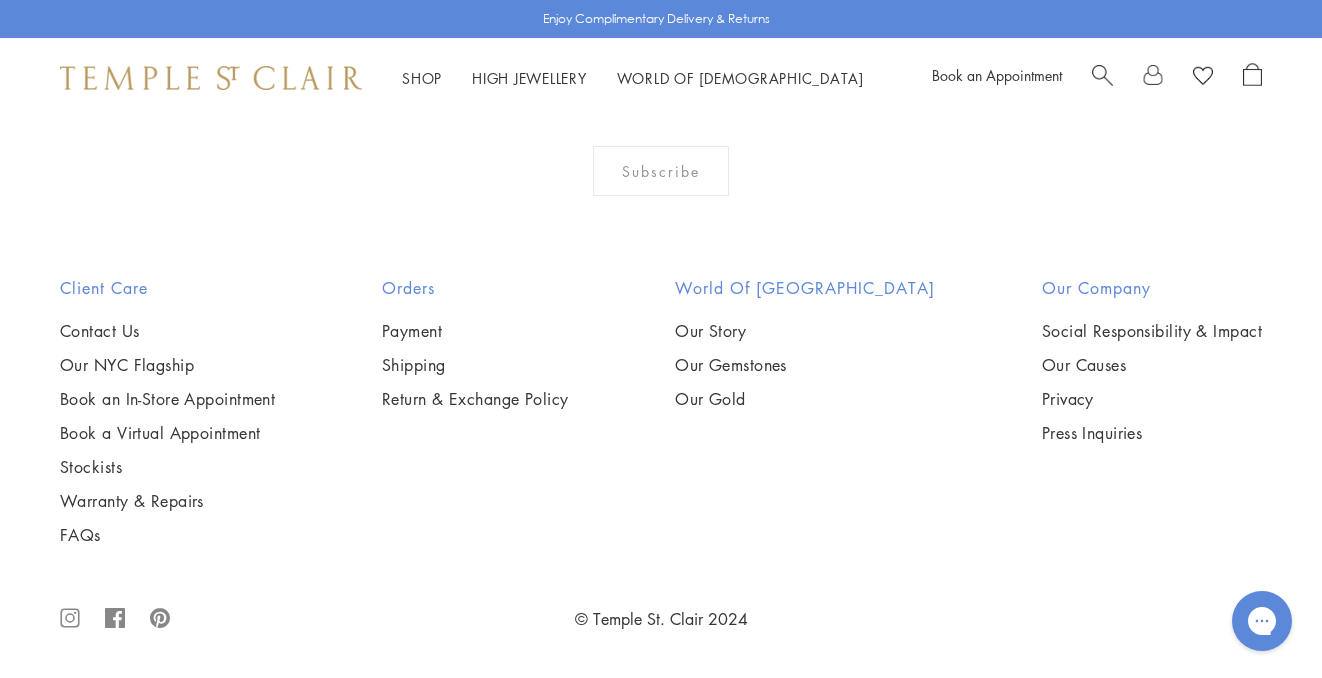 click at bounding box center (0, 0) 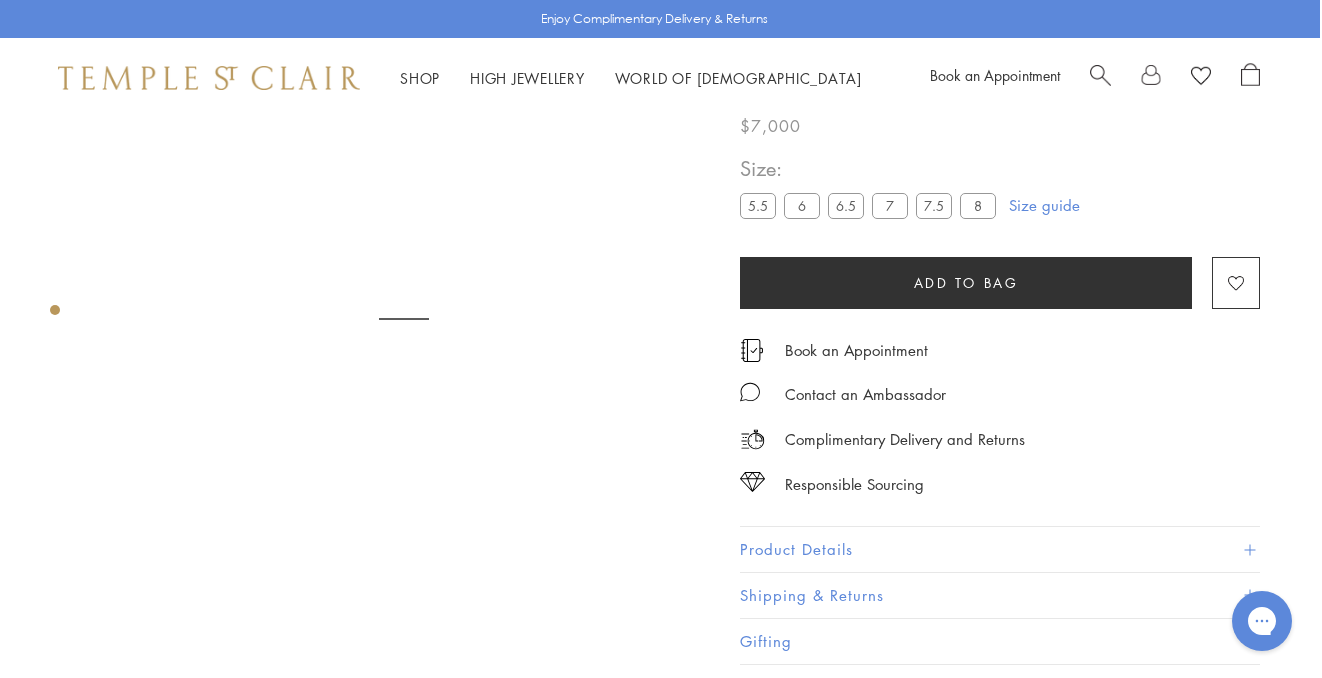 scroll, scrollTop: 0, scrollLeft: 0, axis: both 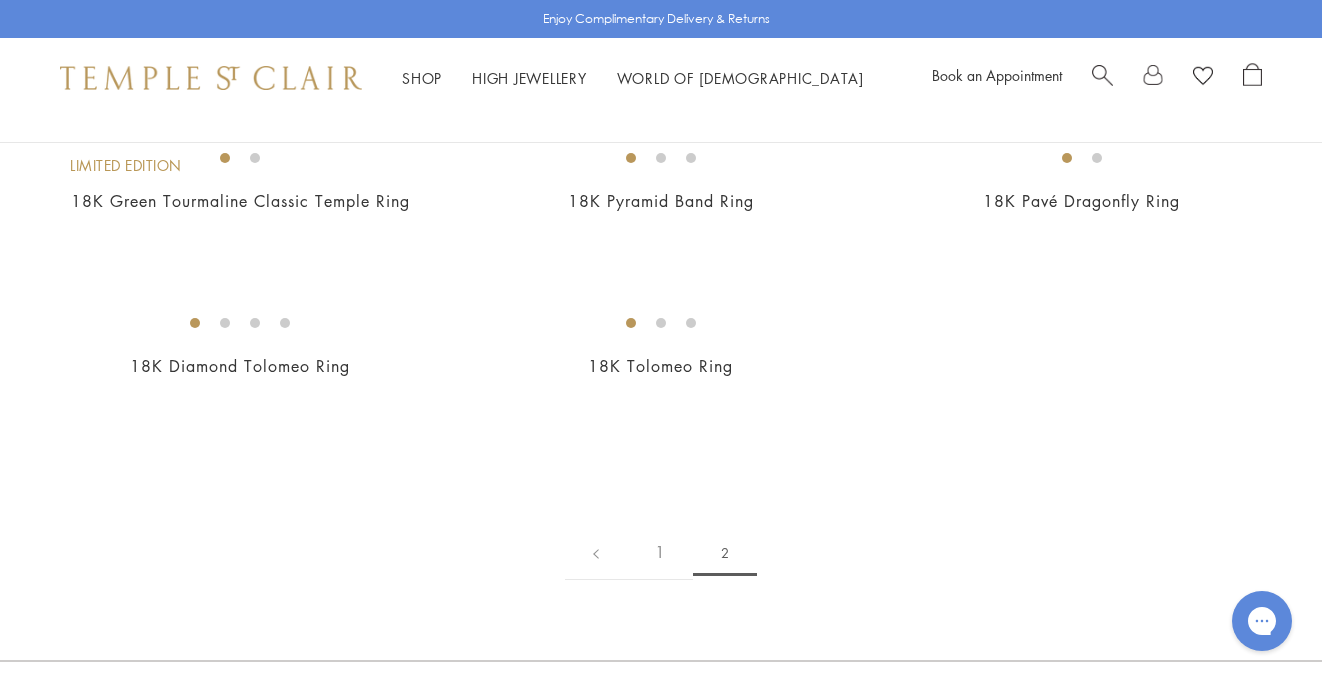 click at bounding box center [0, 0] 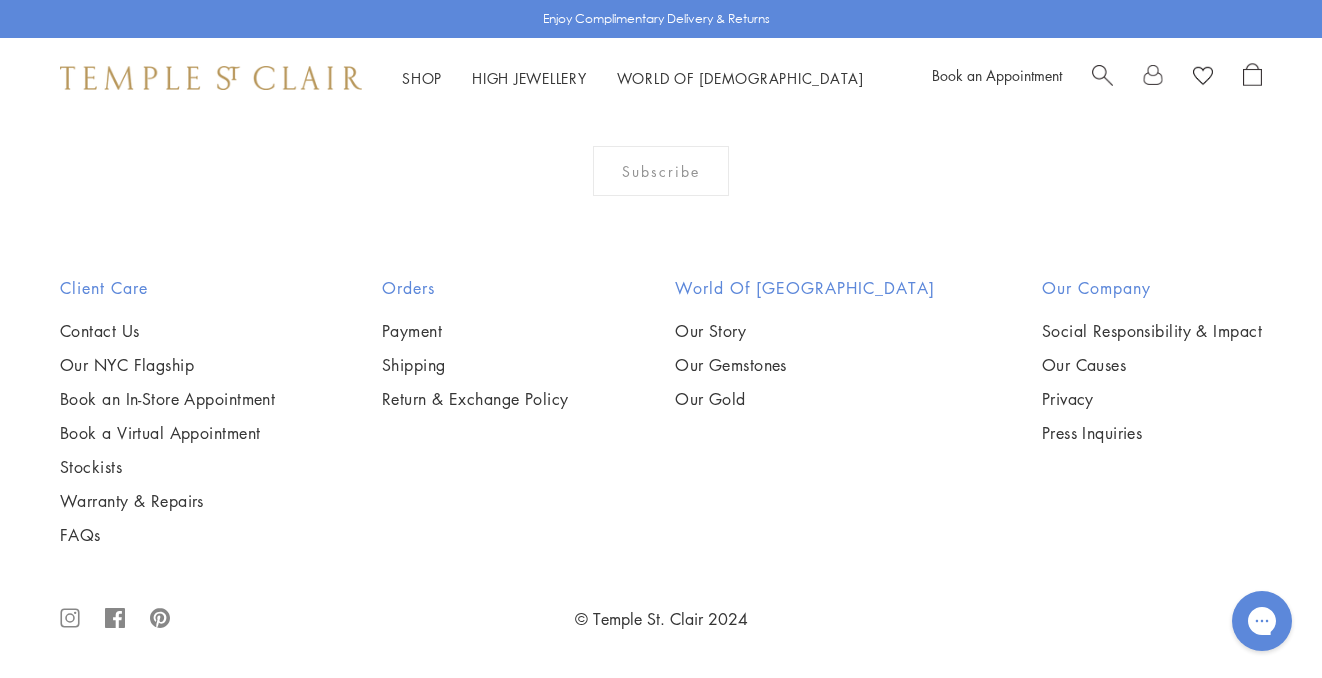 scroll, scrollTop: 2709, scrollLeft: 0, axis: vertical 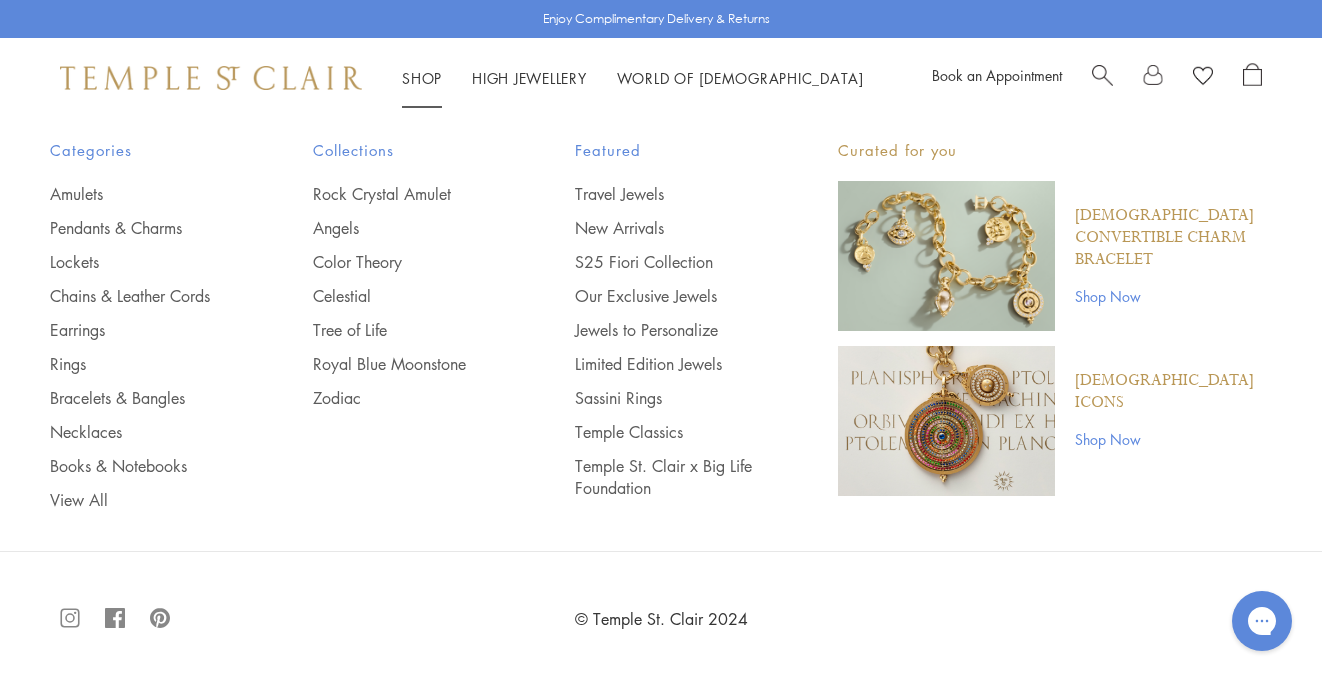 click on "Shop Shop" at bounding box center [422, 78] 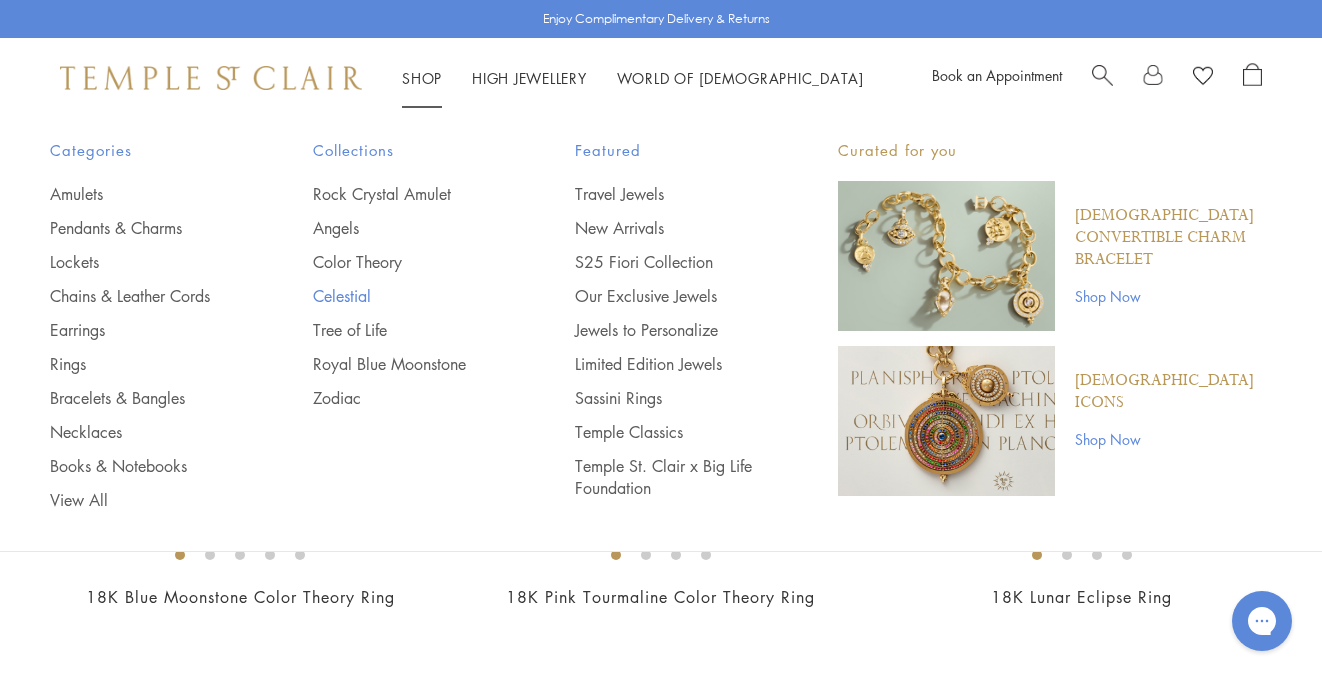 click on "Celestial" at bounding box center [404, 296] 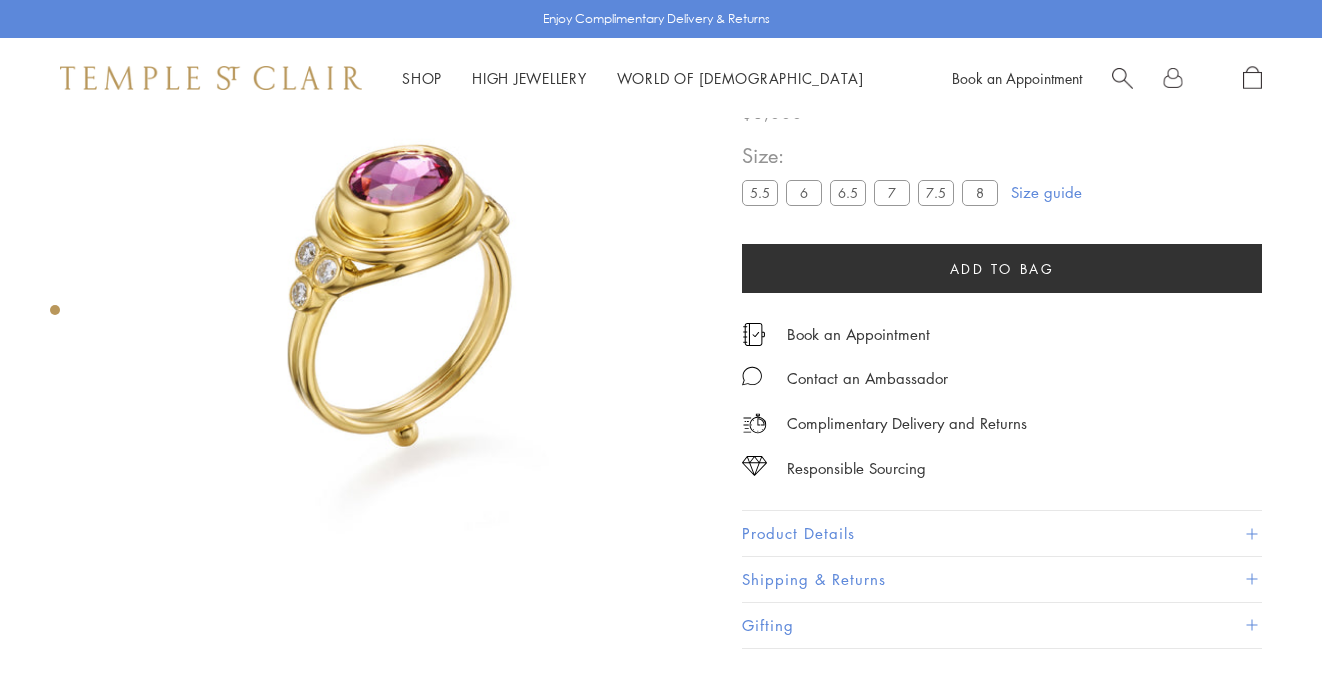 scroll, scrollTop: 118, scrollLeft: 0, axis: vertical 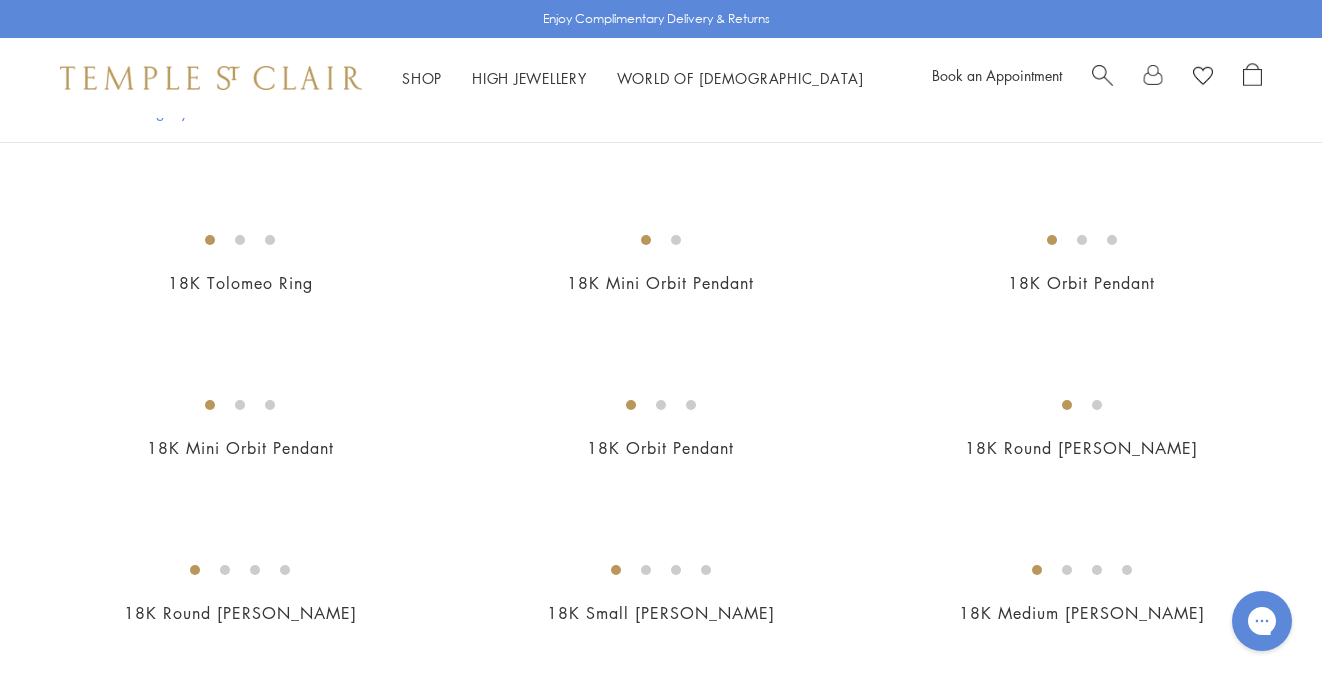 click at bounding box center (0, 0) 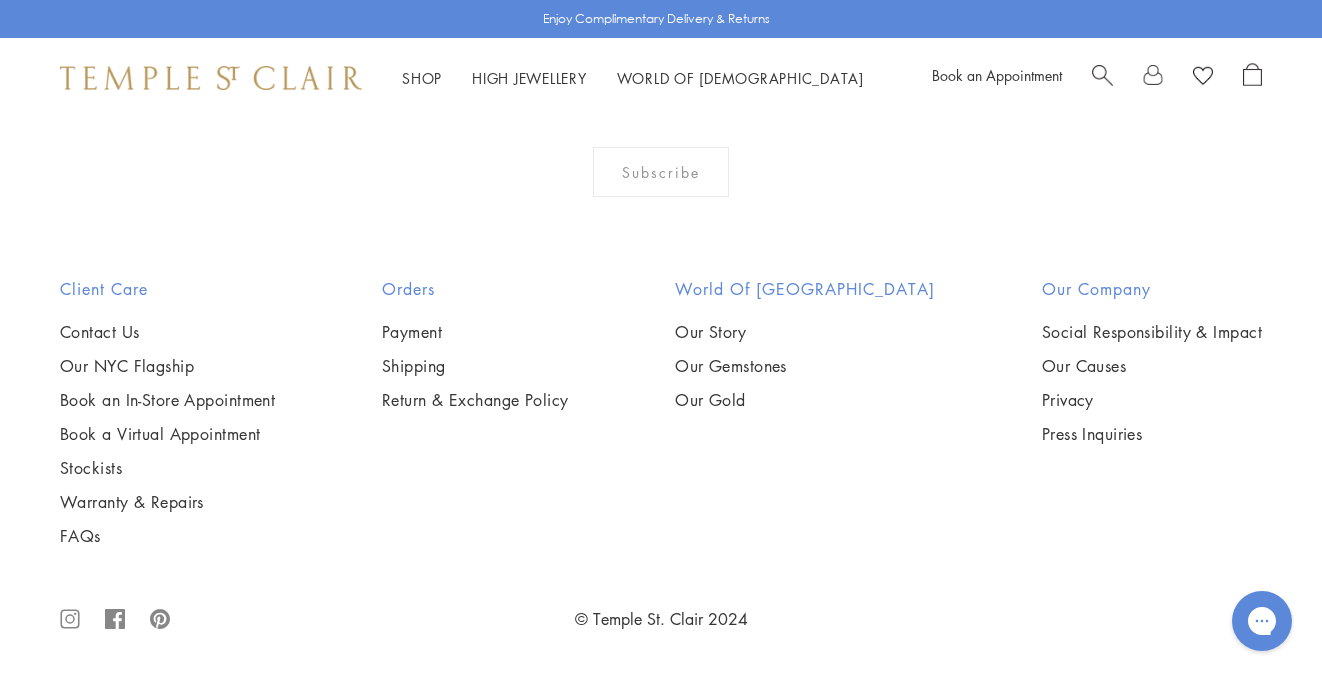 scroll, scrollTop: 7842, scrollLeft: 0, axis: vertical 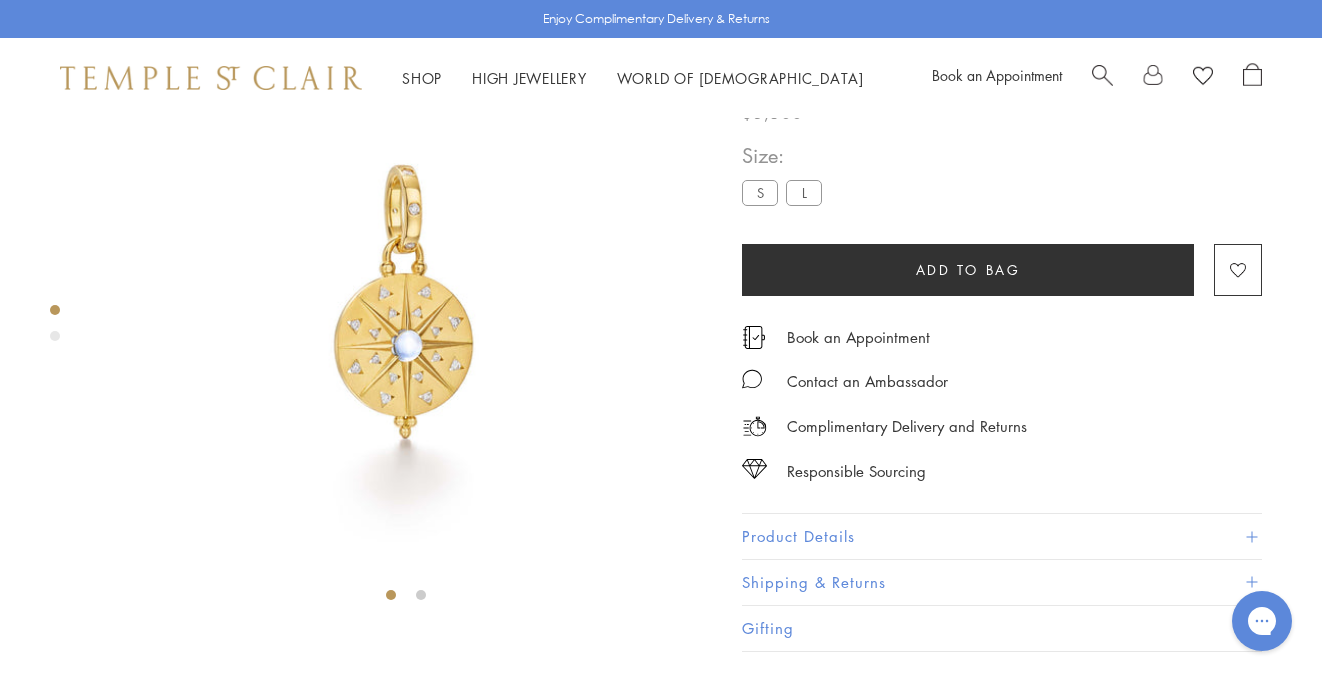 click at bounding box center (406, 306) 